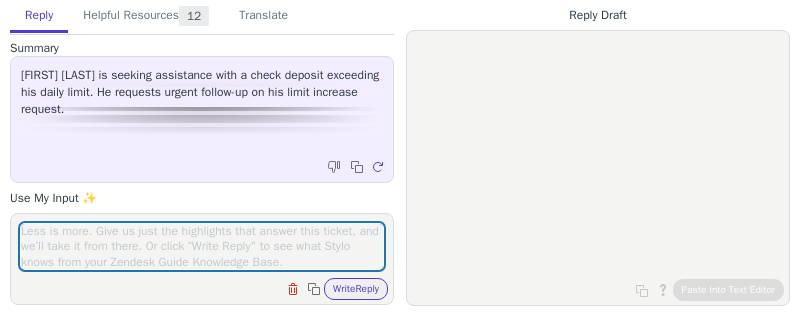 scroll, scrollTop: 0, scrollLeft: 0, axis: both 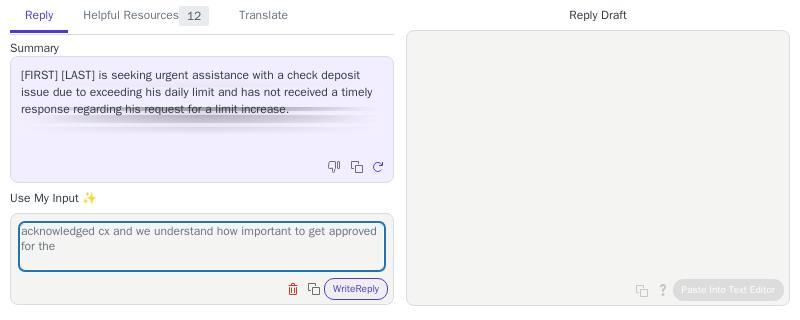 click on "acknowledged cx and we understand how important to get approved for the" at bounding box center (202, 246) 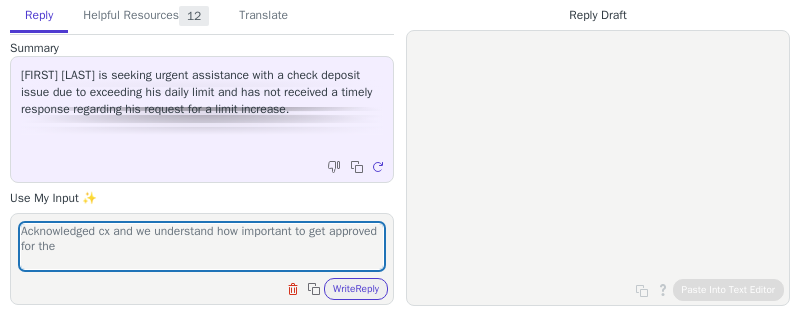 click on "Acknowledged cx and we understand how important to get approved for the" at bounding box center (202, 246) 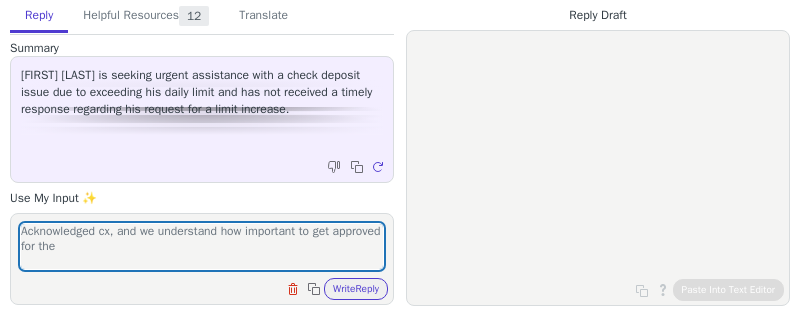 click on "Acknowledged cx, and we understand how important to get approved for the" at bounding box center (202, 246) 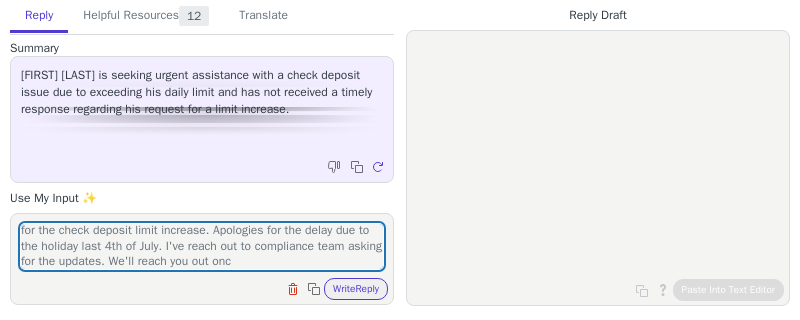 scroll, scrollTop: 32, scrollLeft: 0, axis: vertical 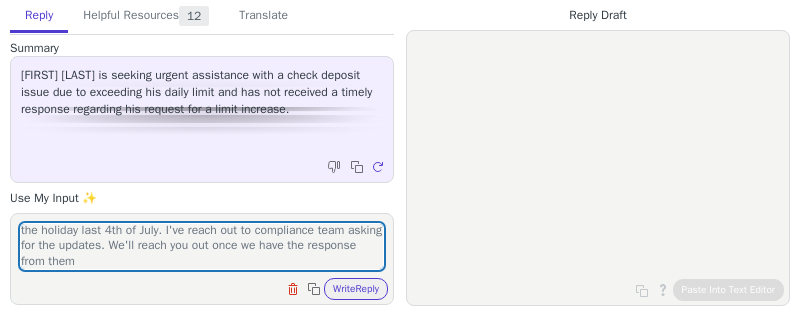 type on "Acknowledged cx, and we understand how important to get approved for the check deposit limit increase. Apologies for the delay due to the holiday last 4th of July. I've reach out to compliance team asking for the updates. We'll reach you out once we have the response from them" 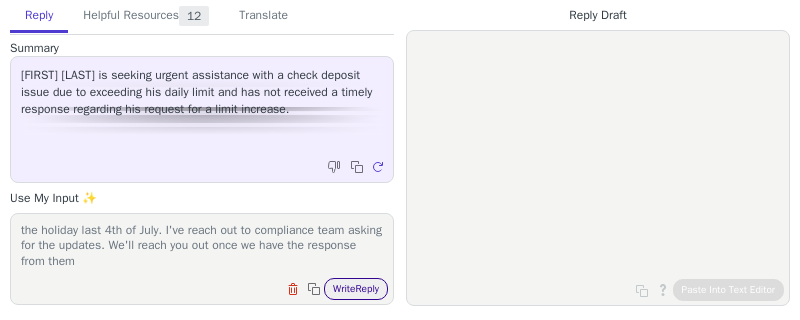 click on "Write  Reply" at bounding box center [356, 289] 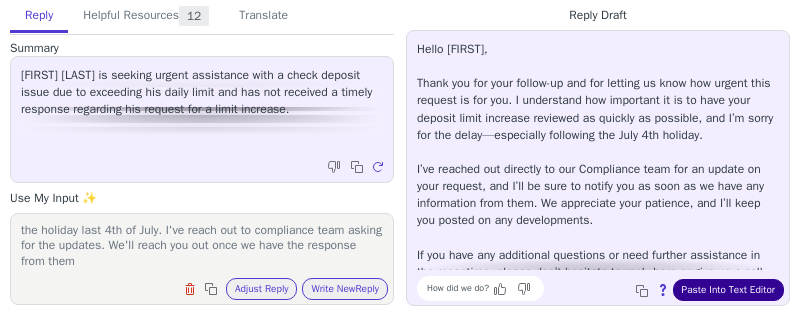 click on "Paste Into Text Editor" at bounding box center [728, 290] 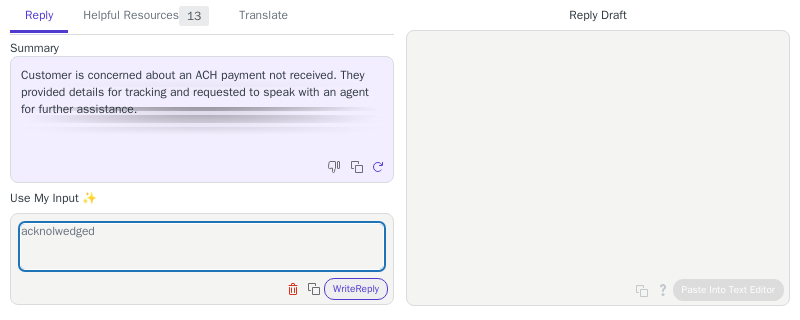scroll, scrollTop: 0, scrollLeft: 0, axis: both 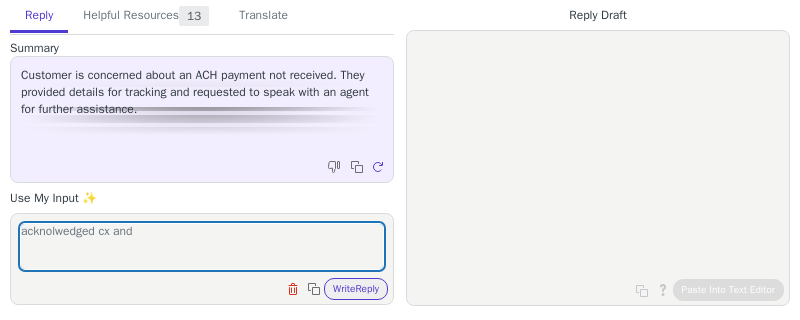 click on "acknolwedged cx and" at bounding box center (202, 246) 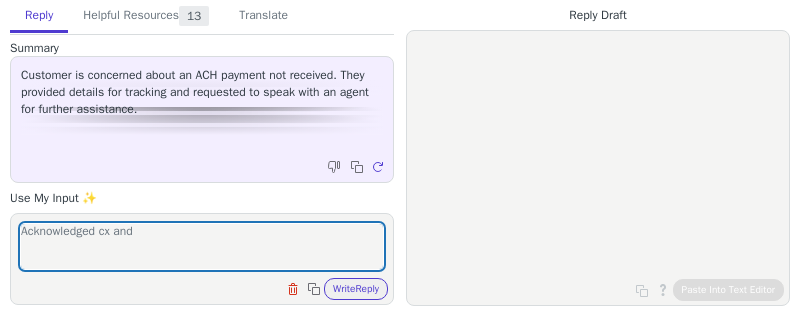 click on "Acknowledged cx and" at bounding box center (202, 246) 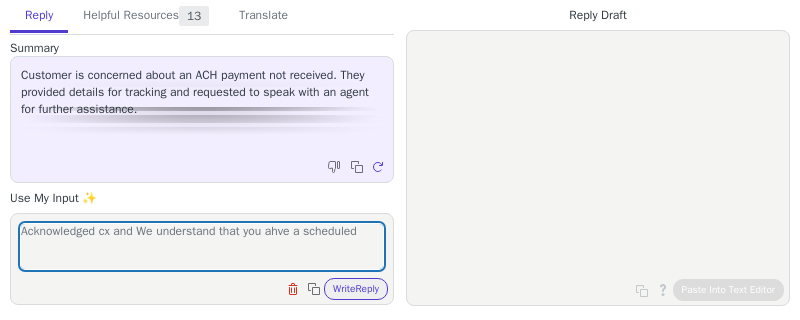 click on "Acknowledged cx and We understand that you ahve a scheduled" at bounding box center [202, 246] 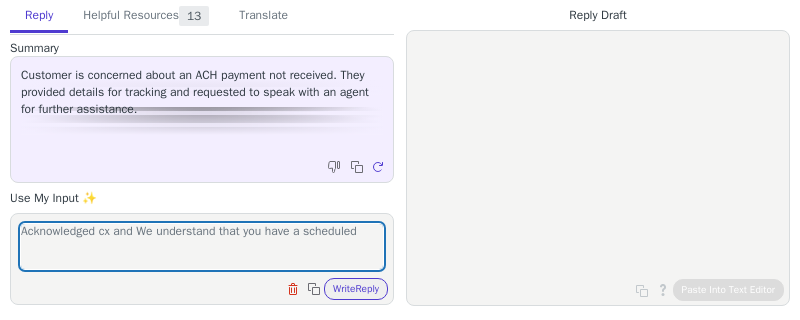 click on "Acknowledged cx and We understand that you have a scheduled" at bounding box center (202, 246) 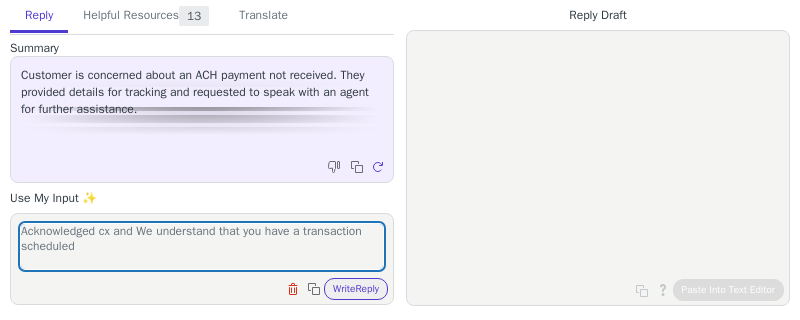 click on "Acknowledged cx and We understand that you have a transaction scheduled" at bounding box center [202, 246] 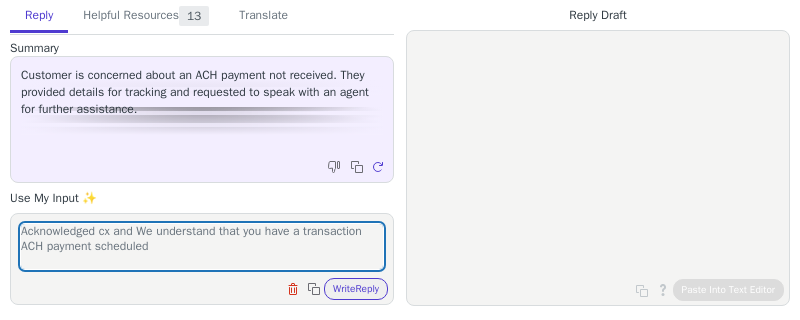 click on "Acknowledged cx and We understand that you have a transaction ACH payment scheduled" at bounding box center (202, 246) 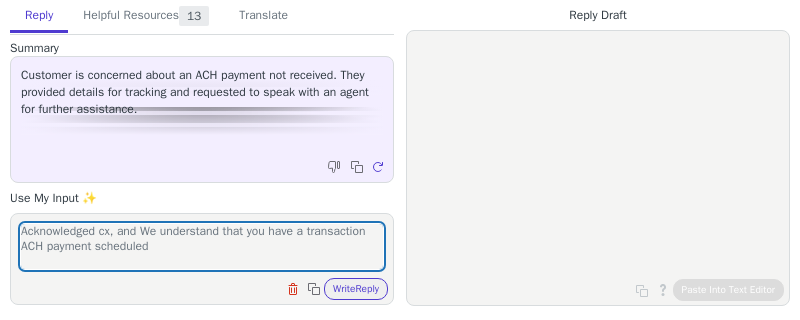 click on "Acknowledged cx, and We understand that you have a transaction ACH payment scheduled" at bounding box center [202, 246] 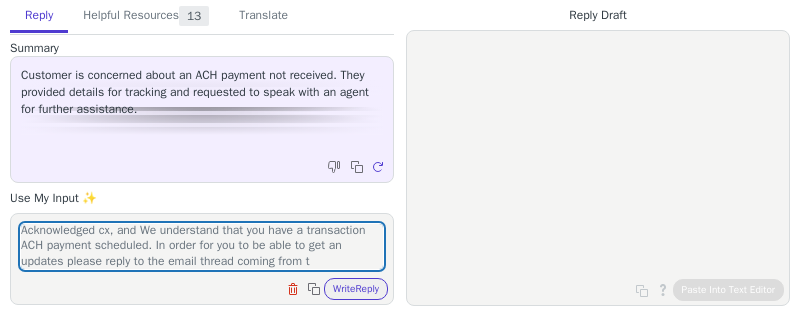 scroll, scrollTop: 16, scrollLeft: 0, axis: vertical 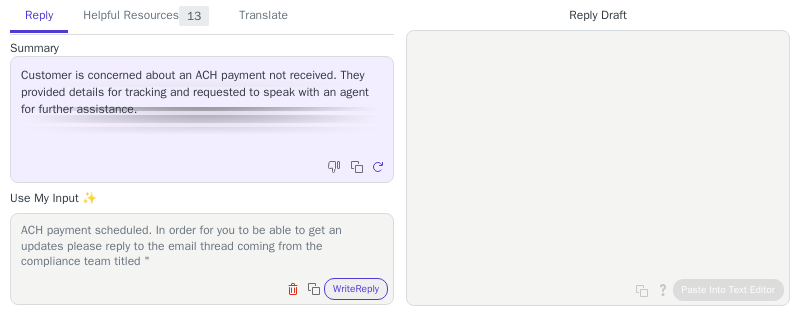 click on "Acknowledged cx, and We understand that you have a transaction ACH payment scheduled. In order for you to be able to get an updates please reply to the email thread coming from the compliance team titled "" at bounding box center [202, 246] 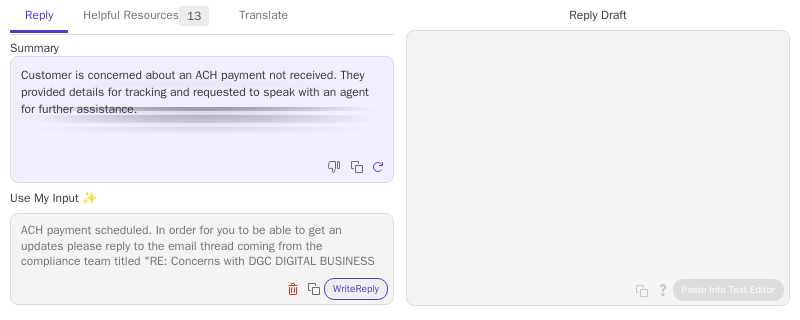 scroll, scrollTop: 32, scrollLeft: 0, axis: vertical 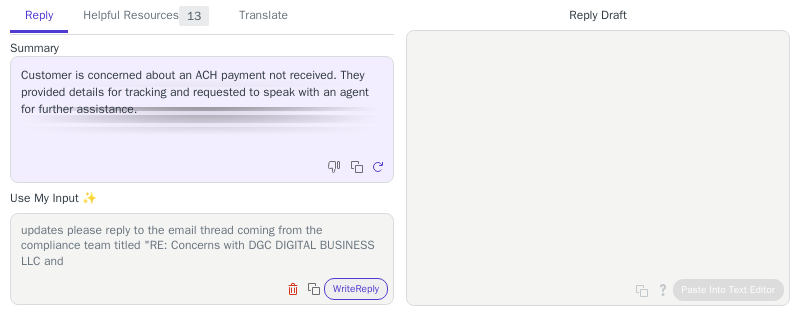 click on "Acknowledged cx, and We understand that you have a transaction ACH payment scheduled. In order for you to be able to get an updates please reply to the email thread coming from the compliance team titled "RE: Concerns with DGC DIGITAL BUSINESS LLC and" at bounding box center (202, 246) 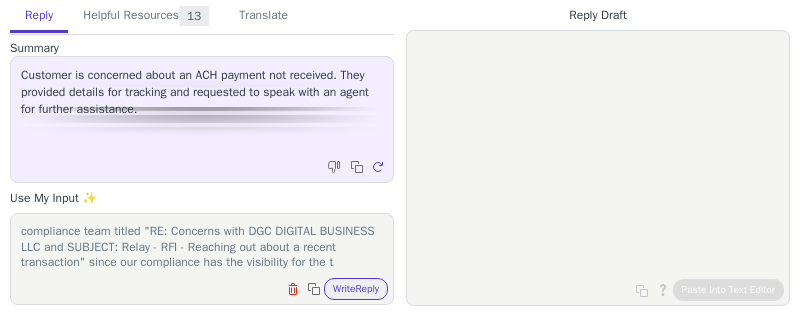 scroll, scrollTop: 62, scrollLeft: 0, axis: vertical 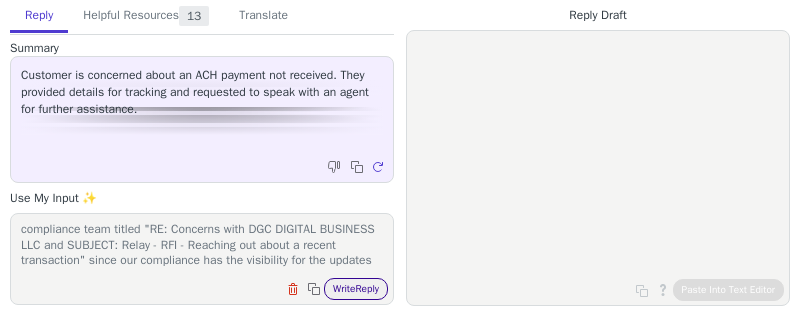 type on "Acknowledged cx, and We understand that you have a transaction ACH payment scheduled. In order for you to be able to get an updates please reply to the email thread coming from the compliance team titled "RE: Concerns with DGC DIGITAL BUSINESS LLC and SUBJECT: Relay - RFI - Reaching out about a recent transaction" since our compliance has the visibility for the updates" 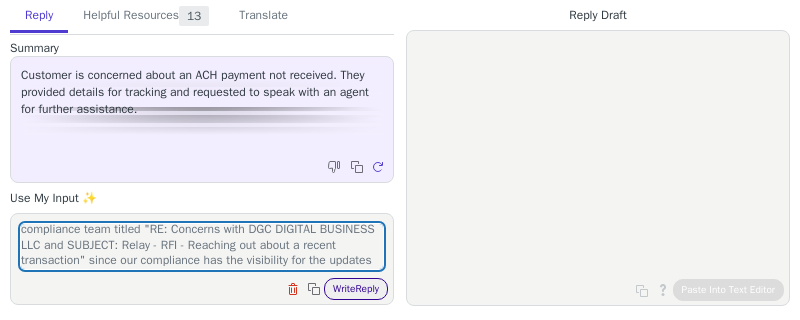 click on "Write  Reply" at bounding box center [356, 289] 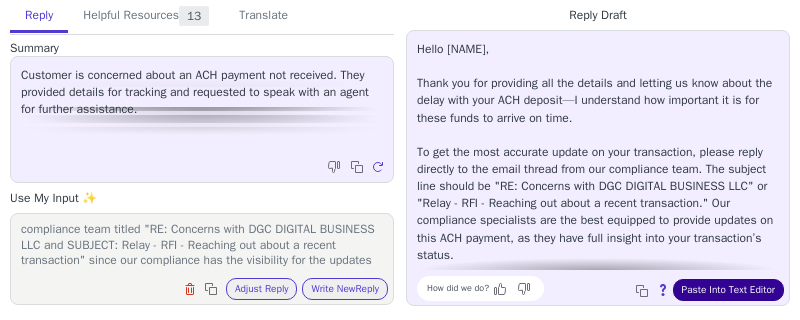 click on "Paste Into Text Editor" at bounding box center (728, 290) 